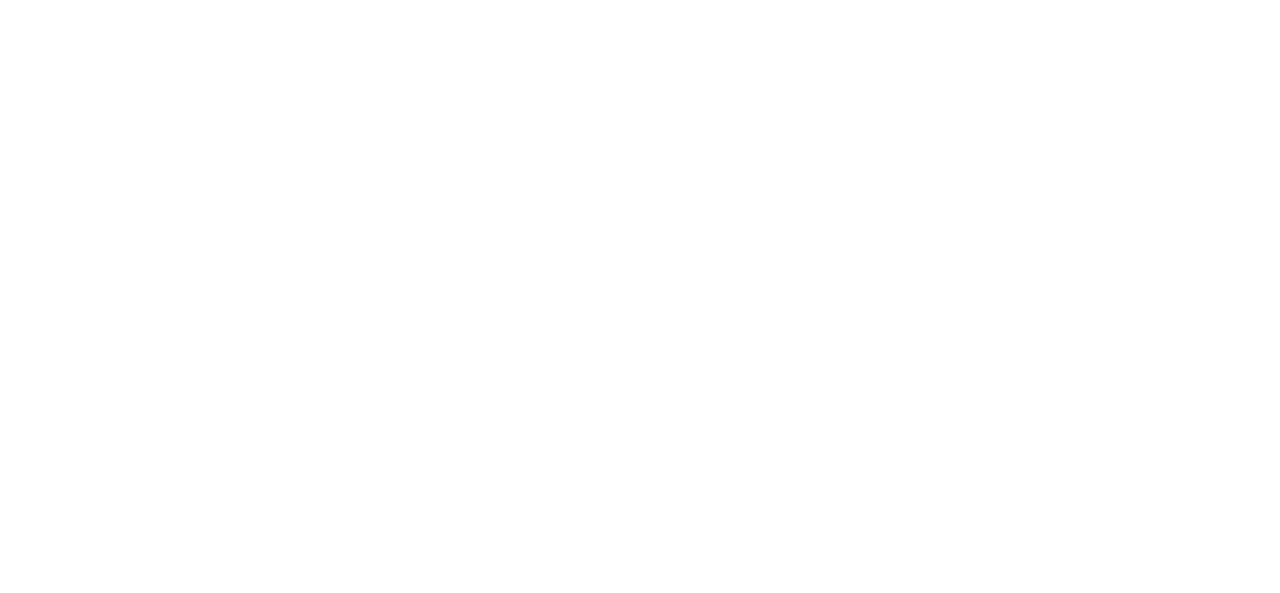 scroll, scrollTop: 0, scrollLeft: 0, axis: both 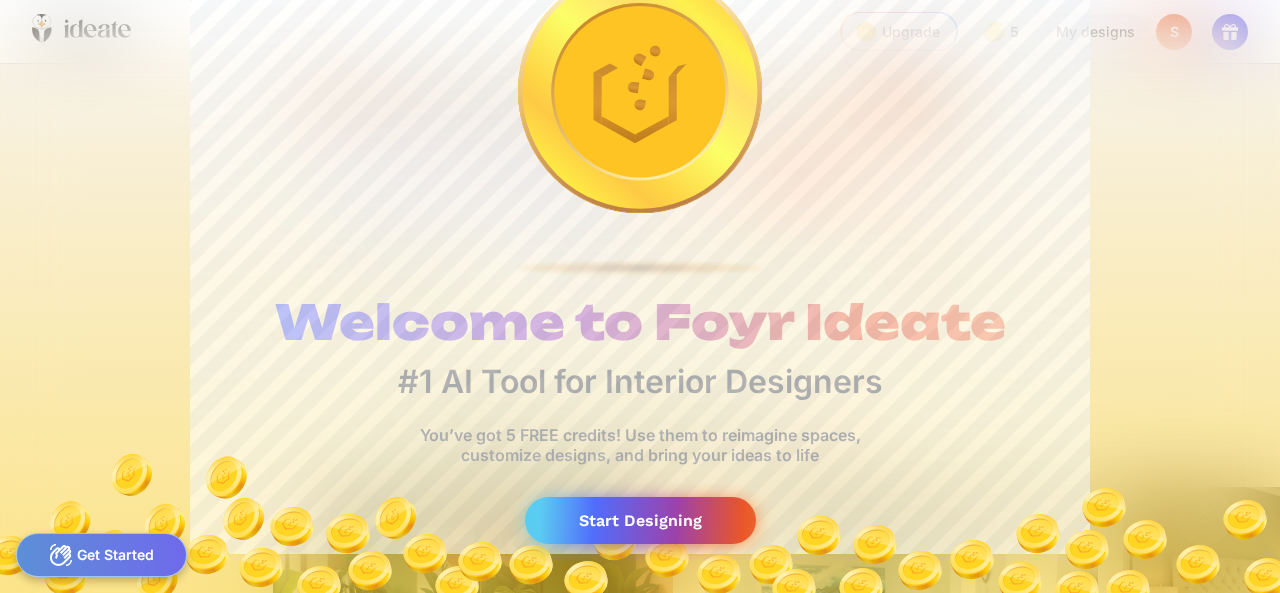 click on "Start Designing" at bounding box center (640, 520) 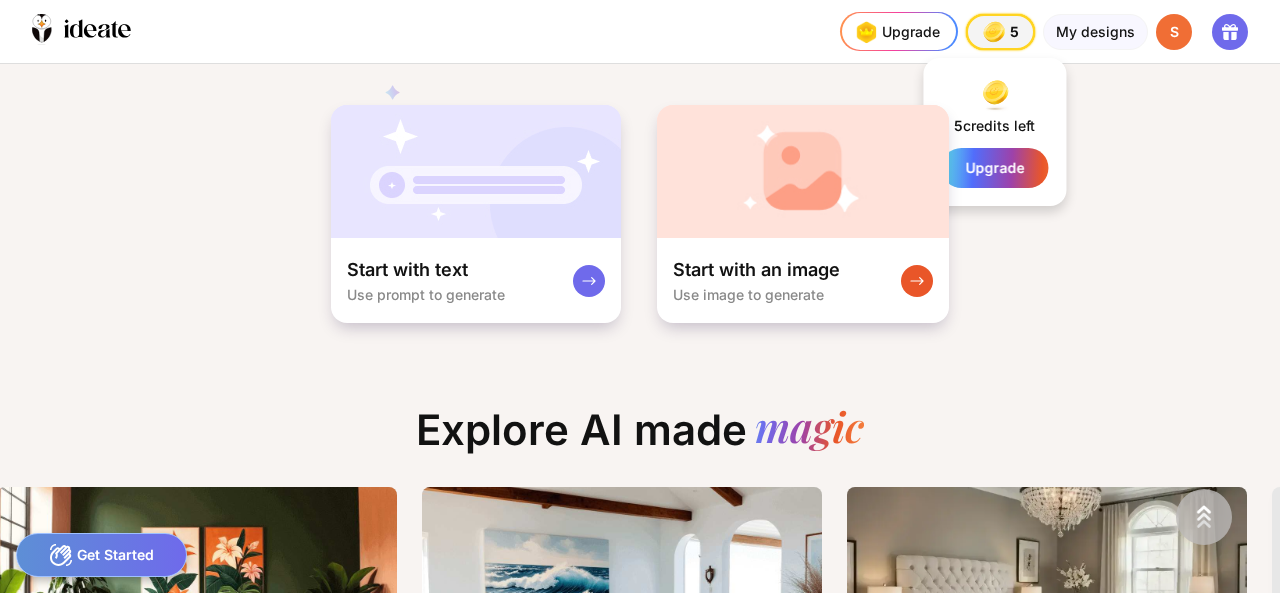 click at bounding box center (994, 32) 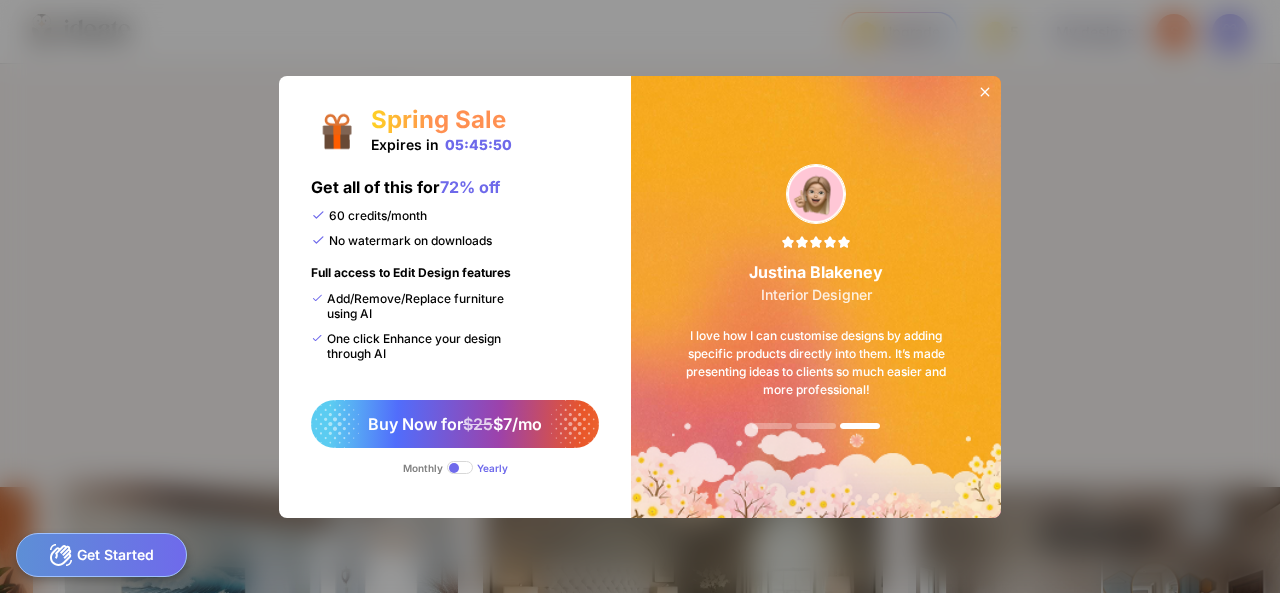 click at bounding box center [460, 467] 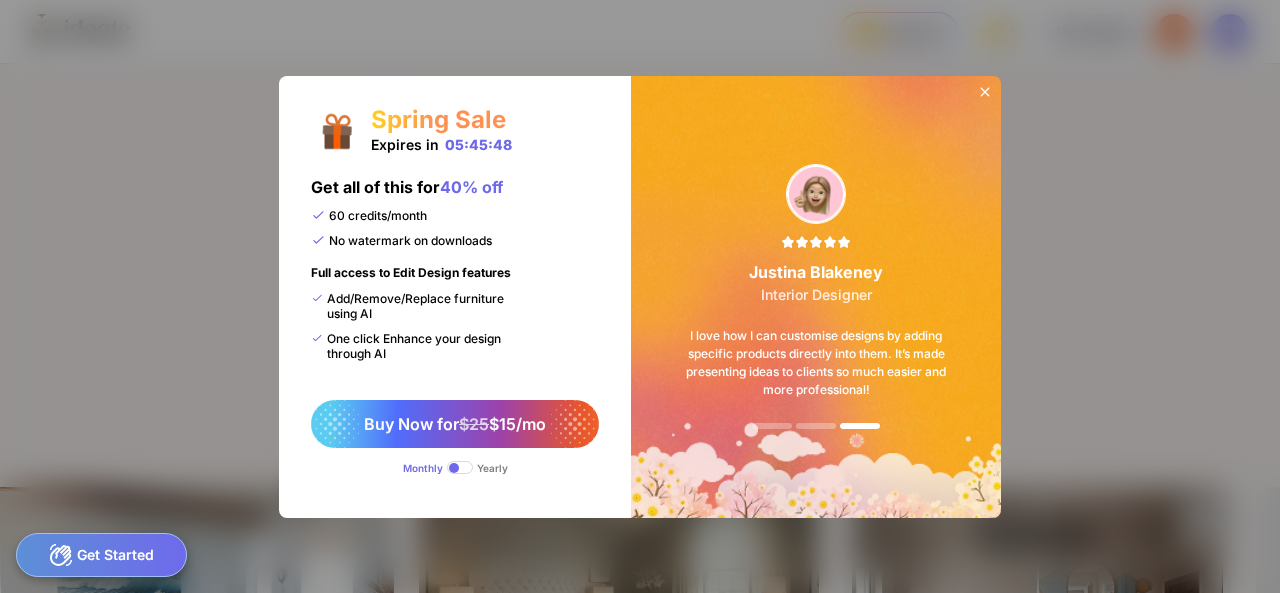 click at bounding box center [460, 467] 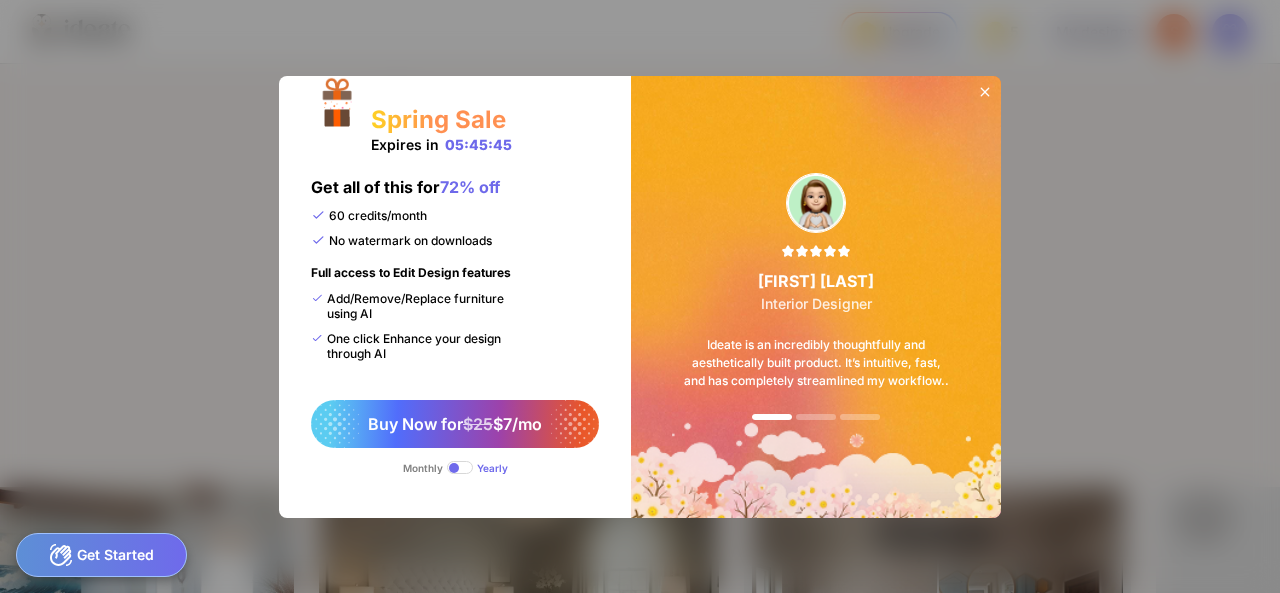 click 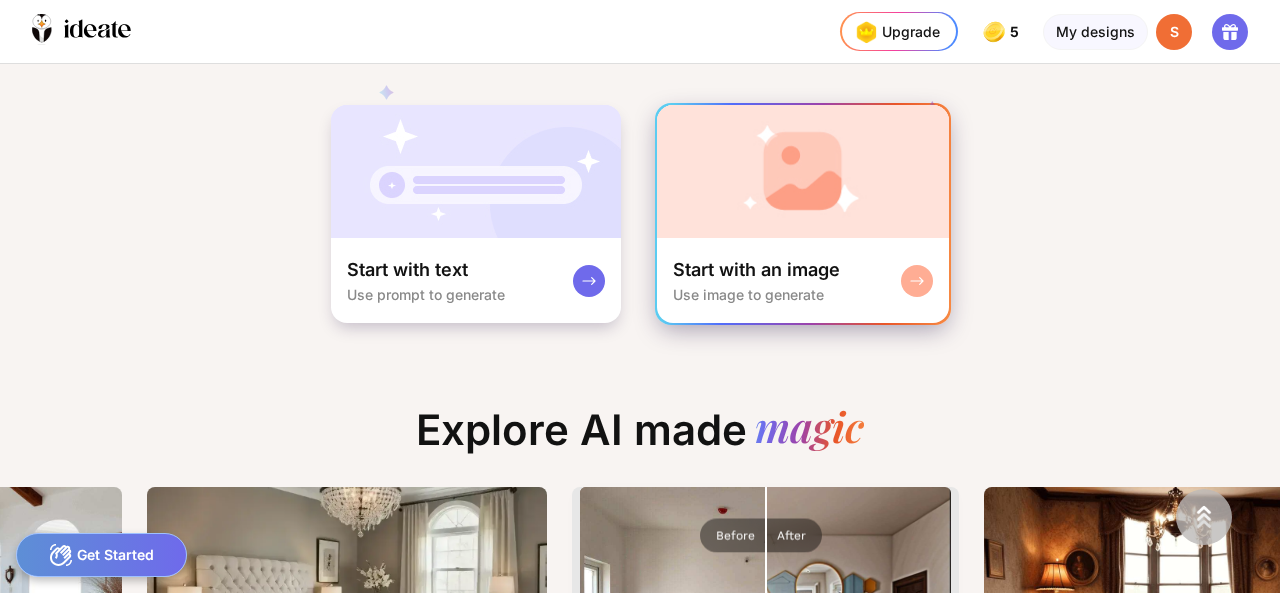 click on "Use image to generate" at bounding box center (748, 294) 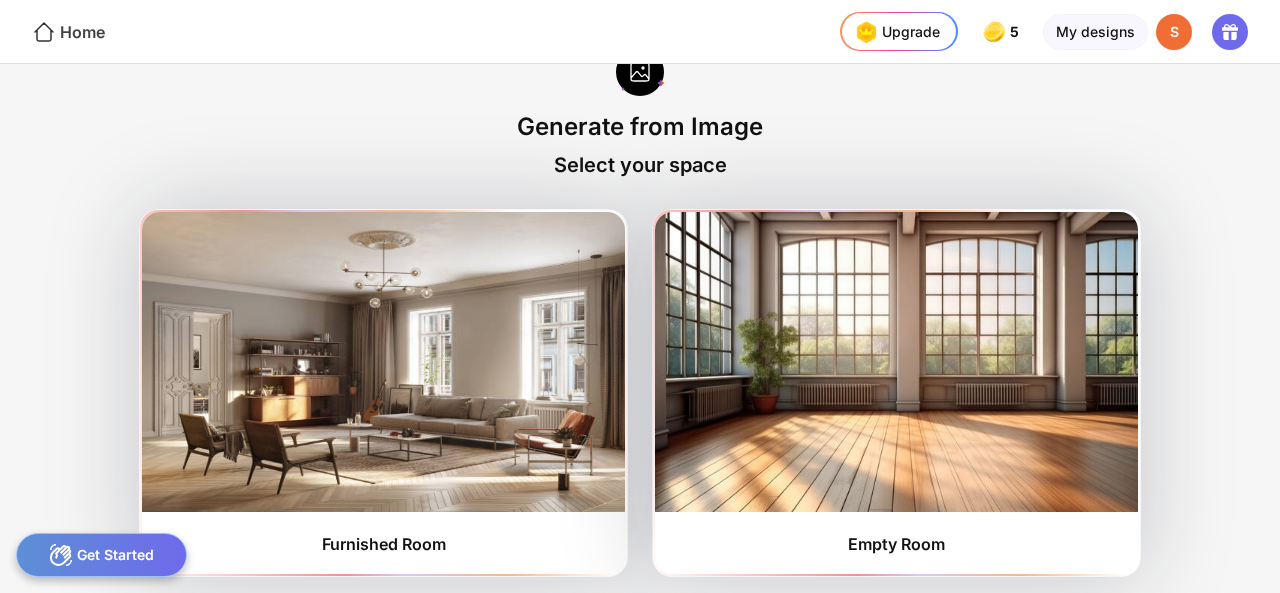 click on "Home" 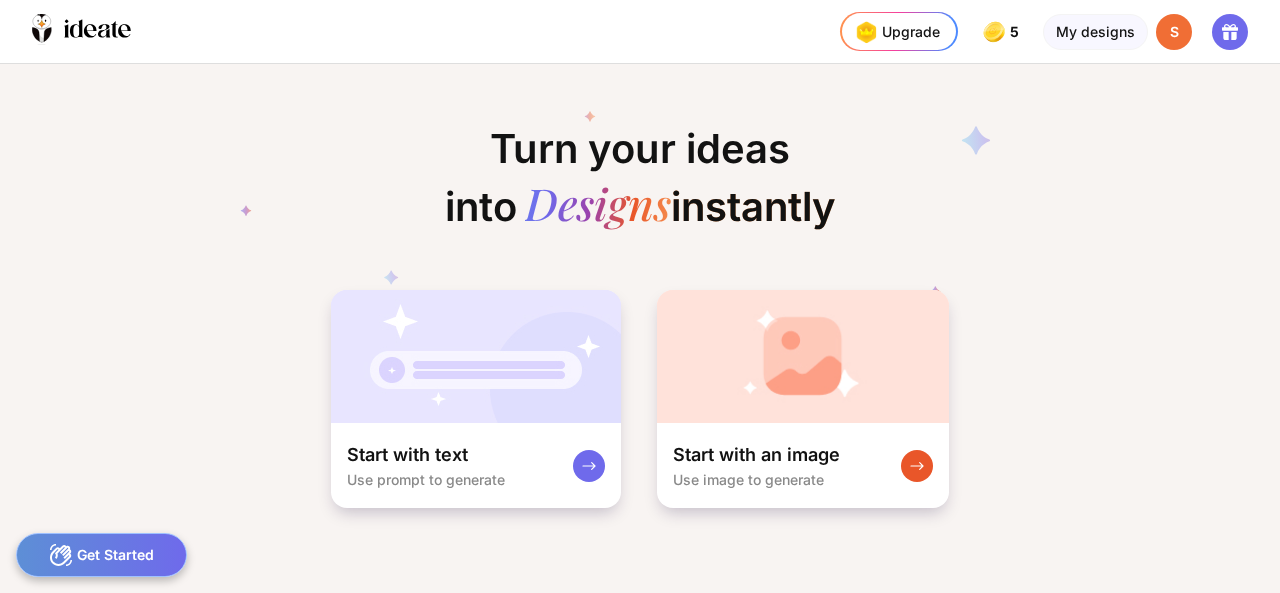 click on "Get Started" at bounding box center [101, 555] 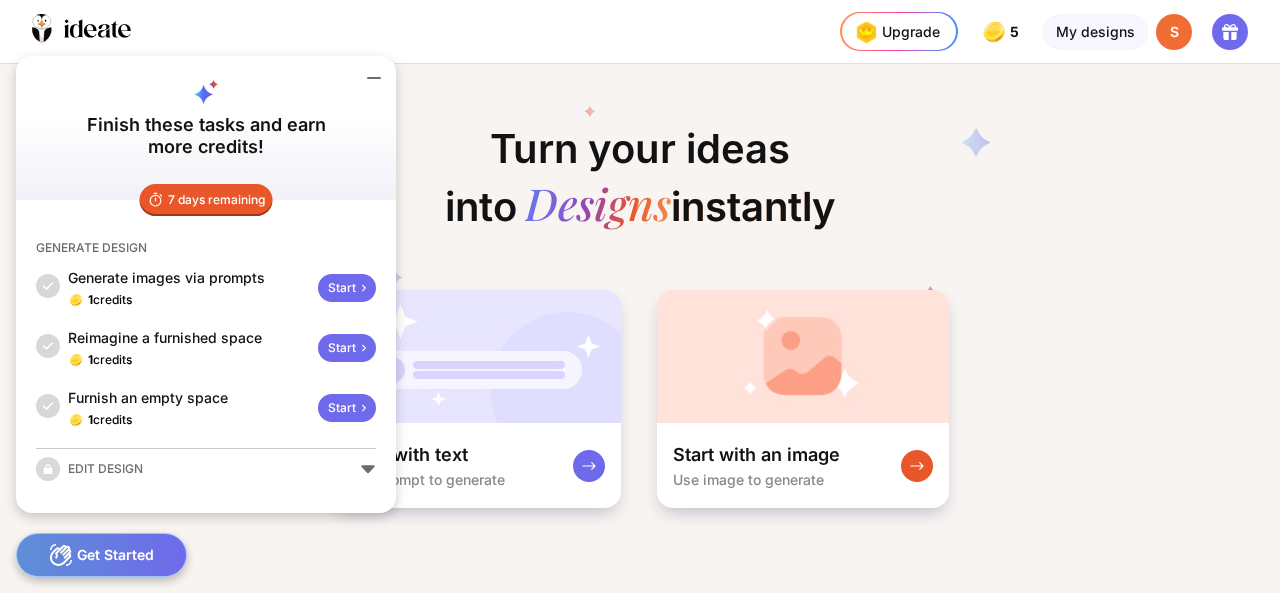 click on "EDIT DESIGN" 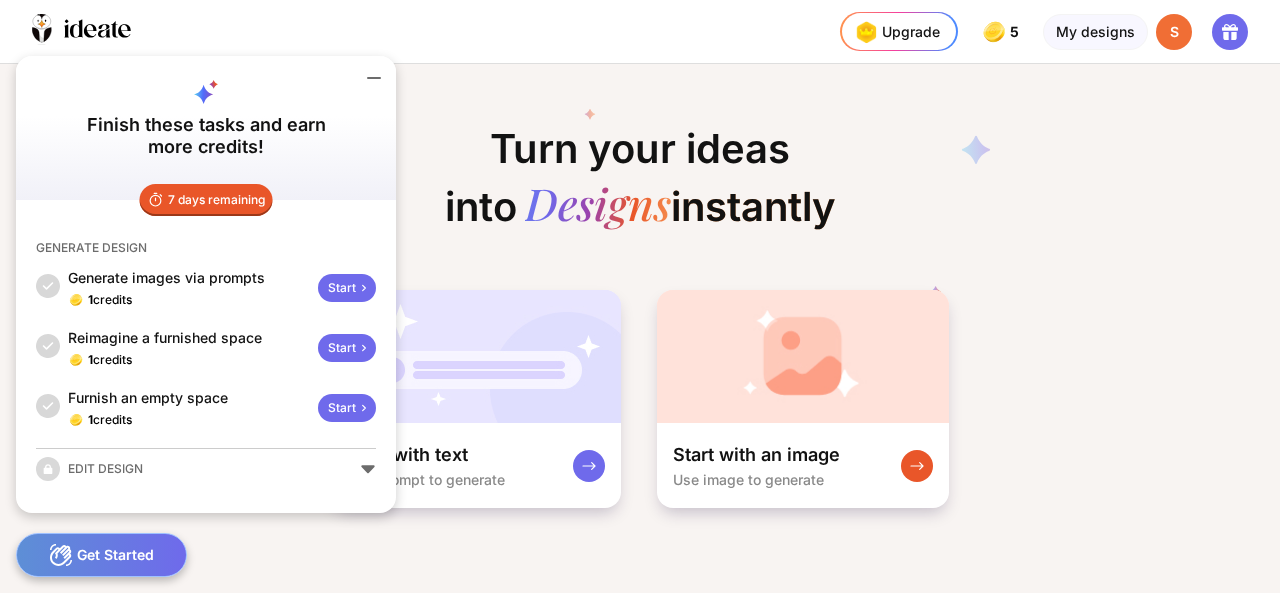 click on "EDIT DESIGN" 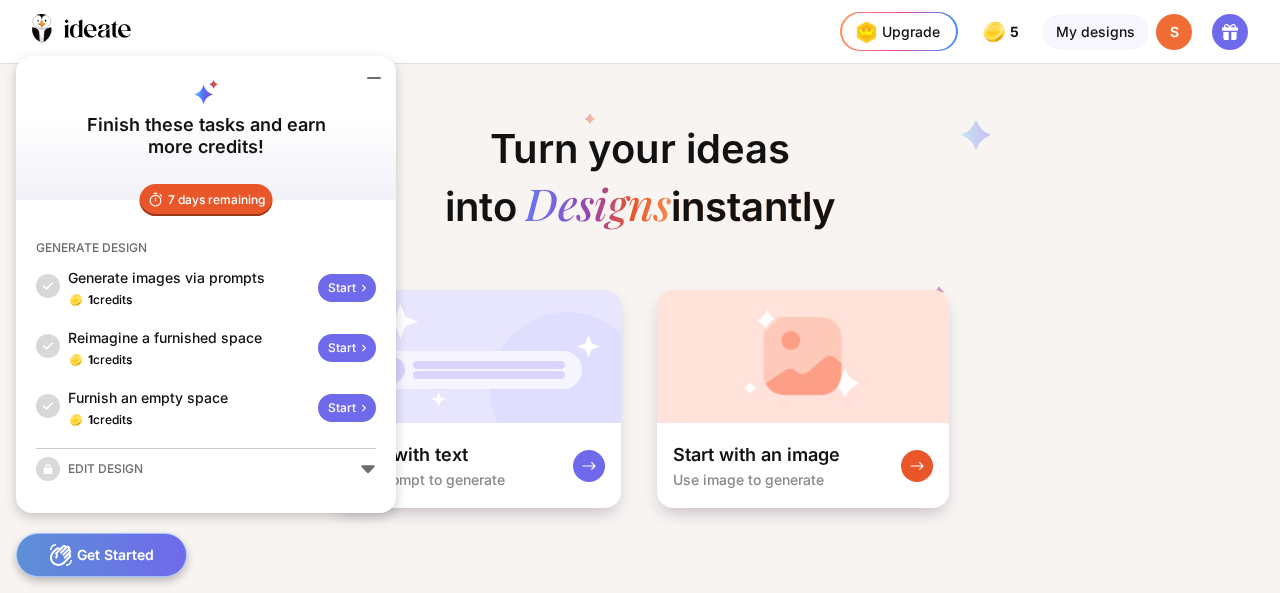 click on "Turn your ideas into Designs  instantly Start with text Use prompt to generate Start with an image Use image to generate" at bounding box center [640, 287] 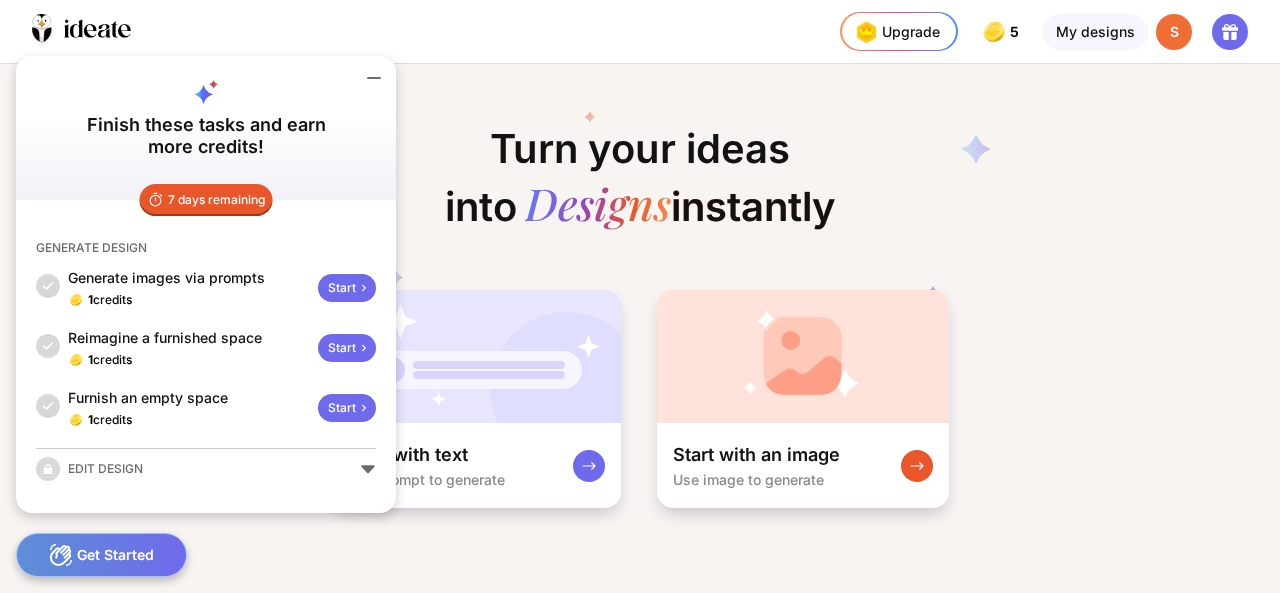 click on "S" at bounding box center (1174, 32) 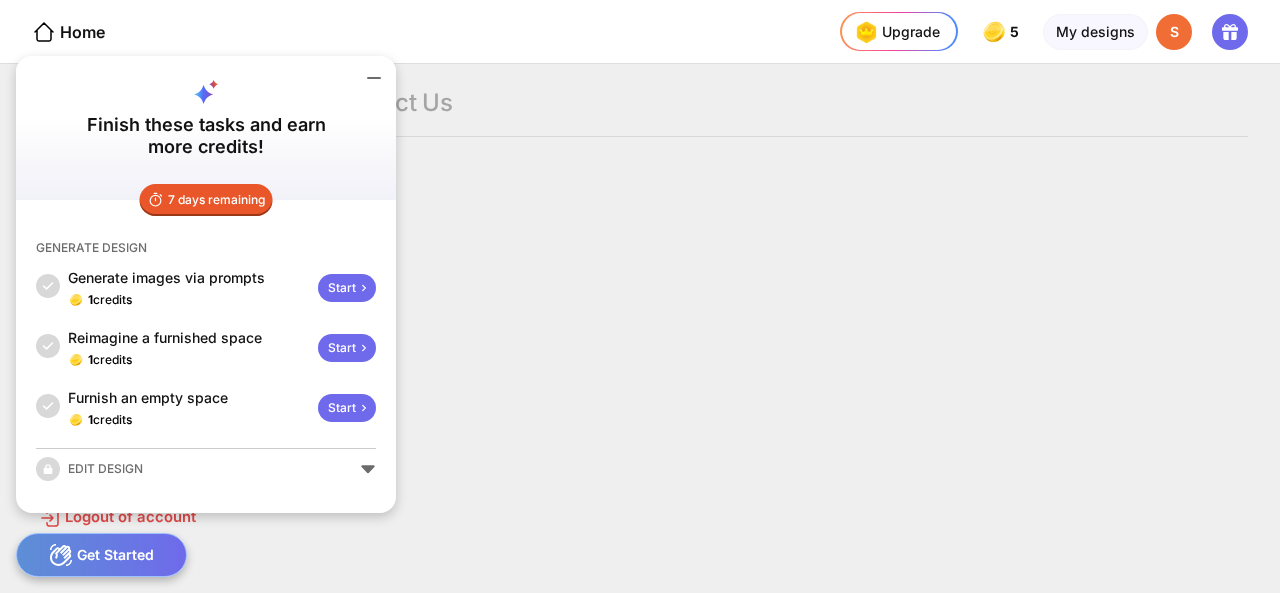 click 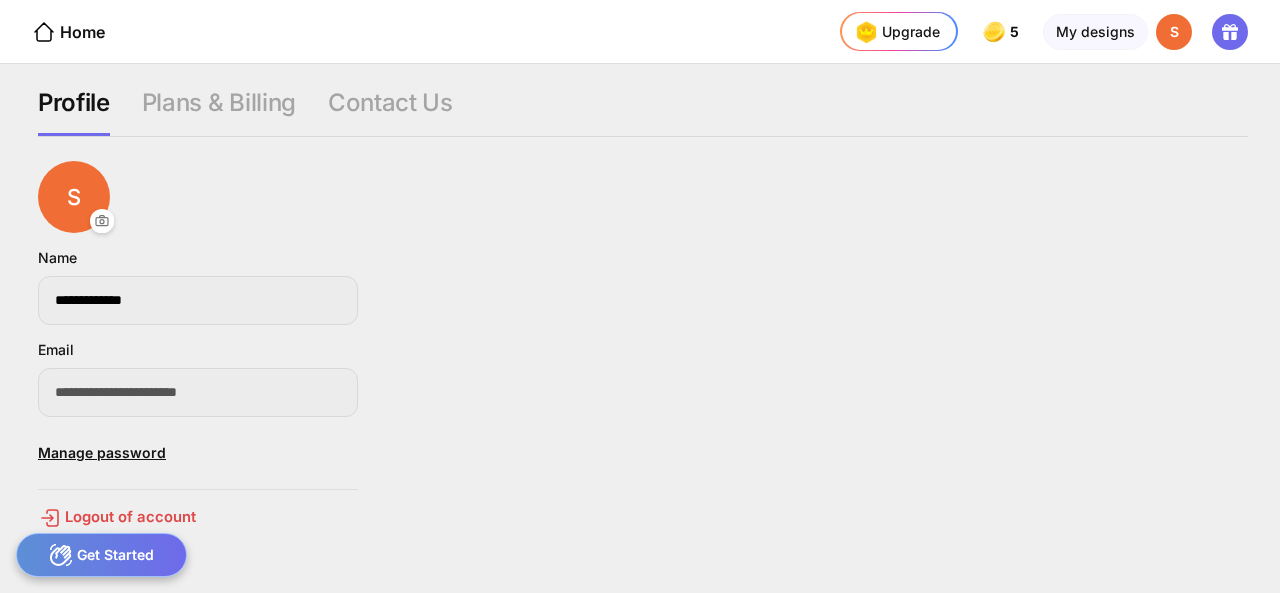 click 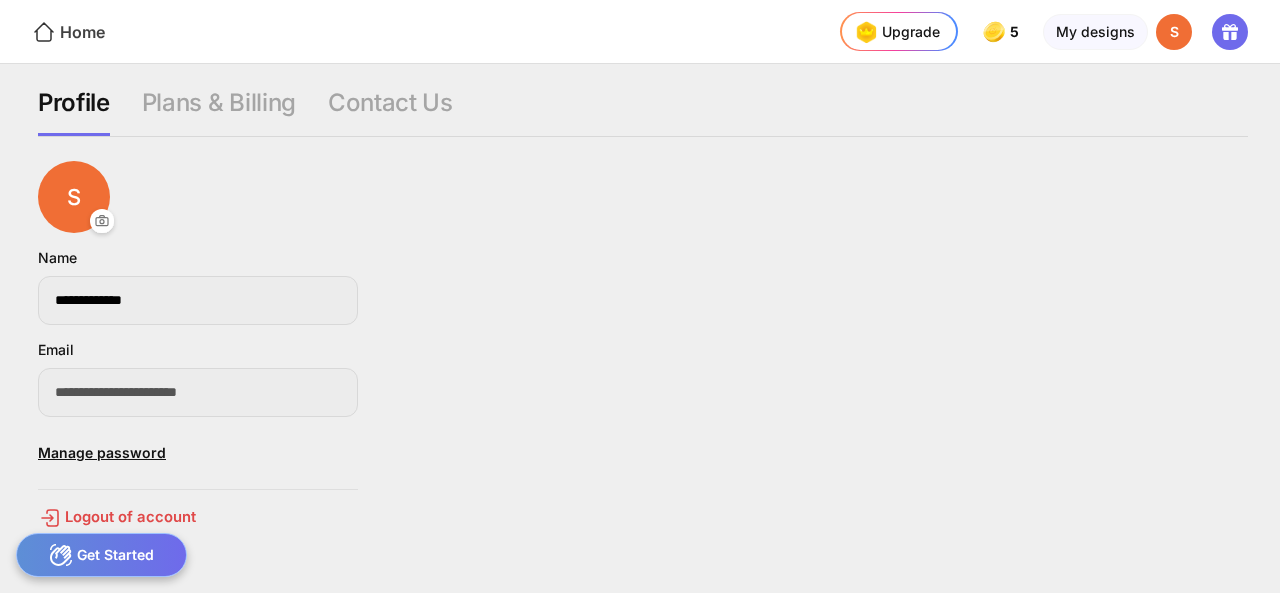 click on "Home" 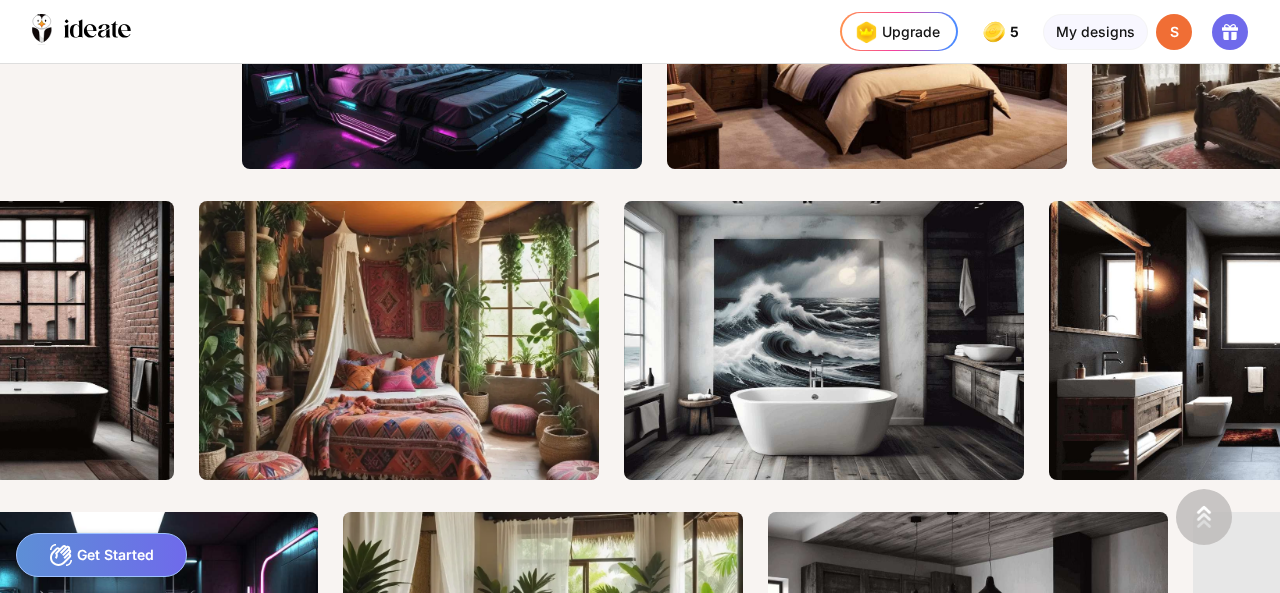 click on "S" at bounding box center (1174, 32) 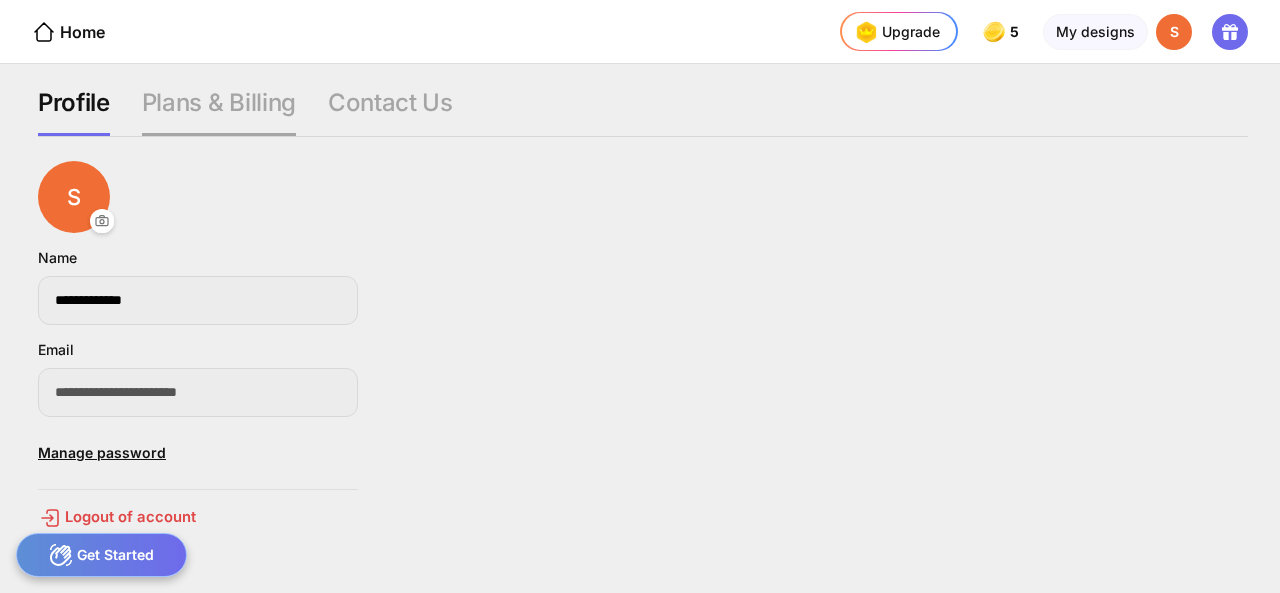 click on "Plans & Billing" 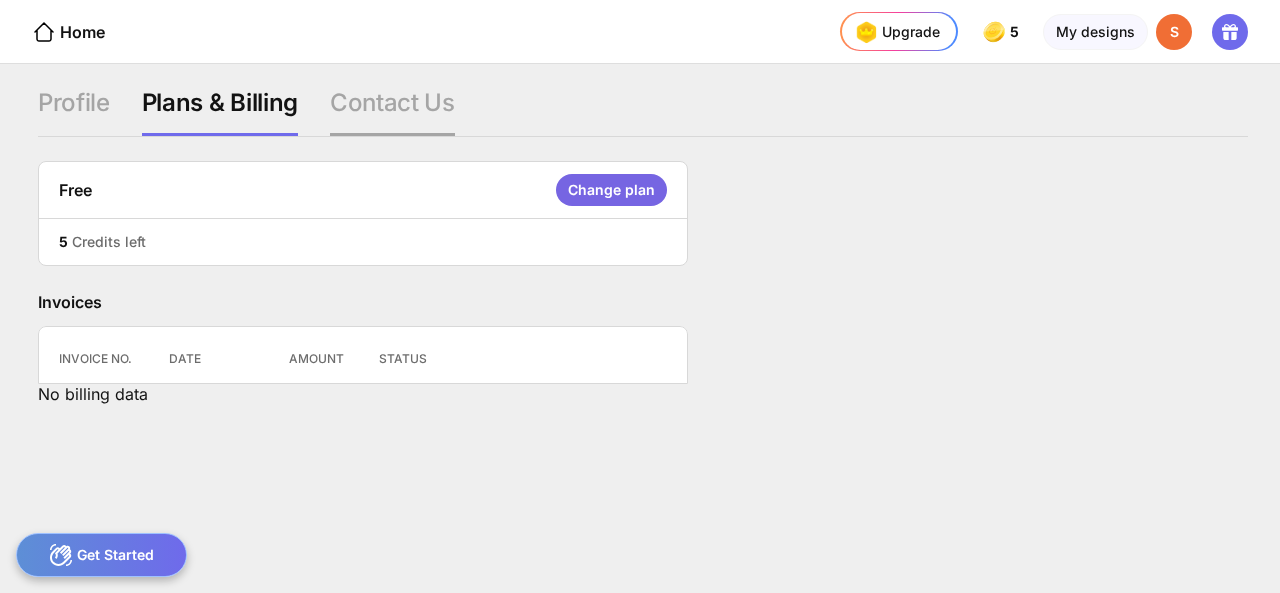 click on "Contact Us" 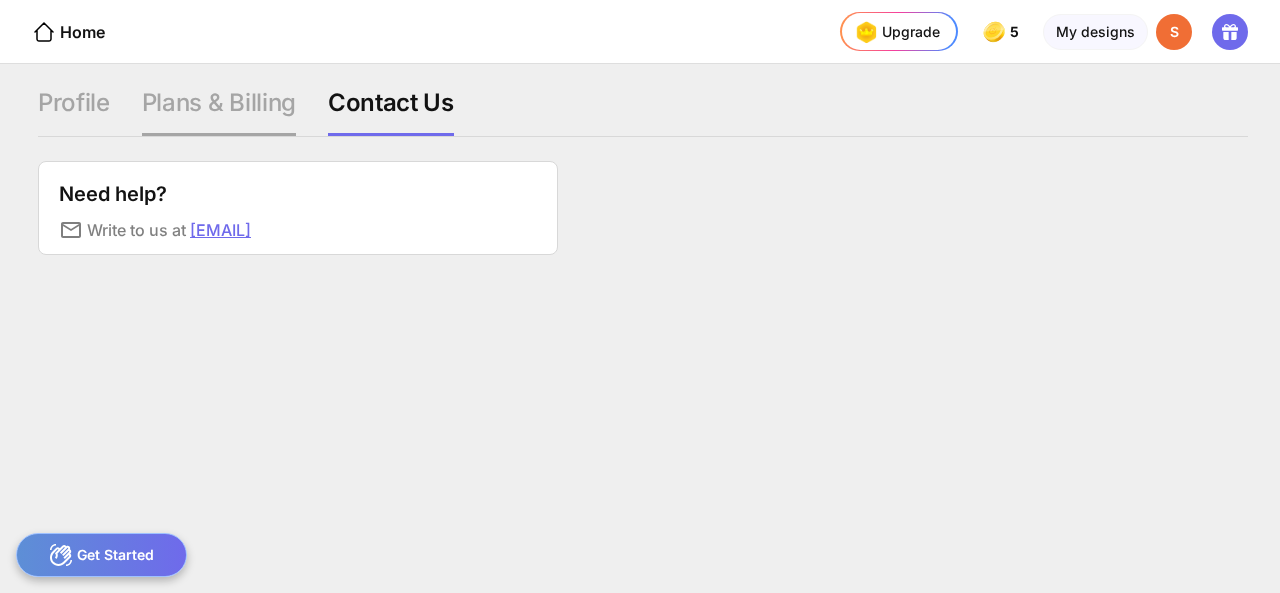 click on "Plans & Billing" 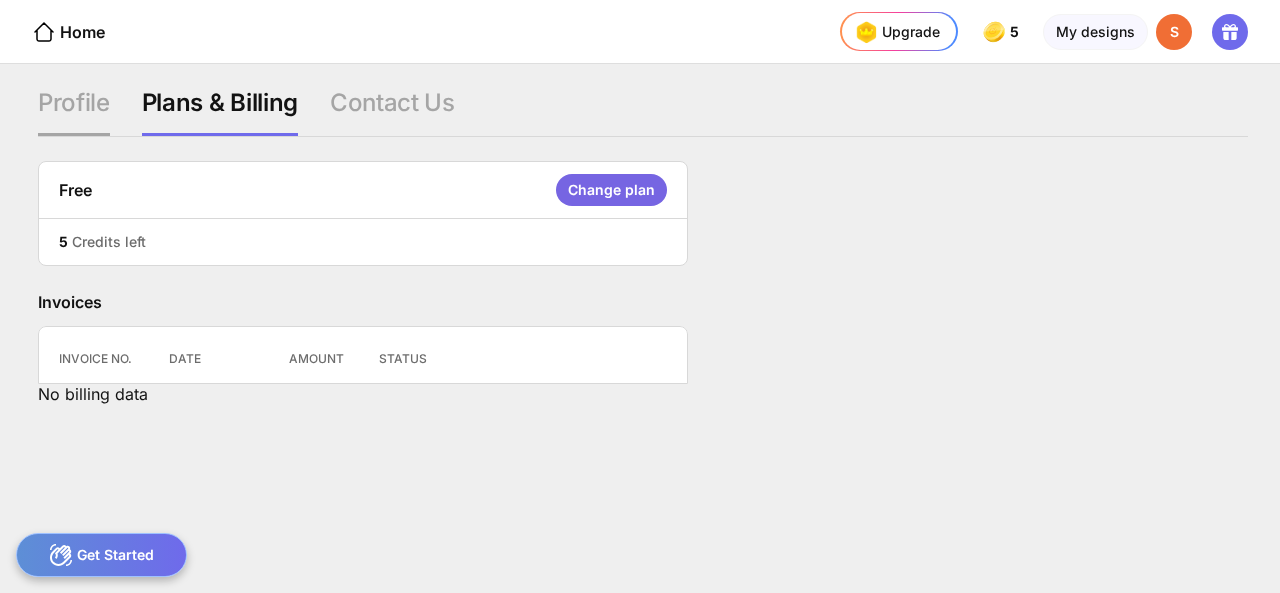 click on "Profile" 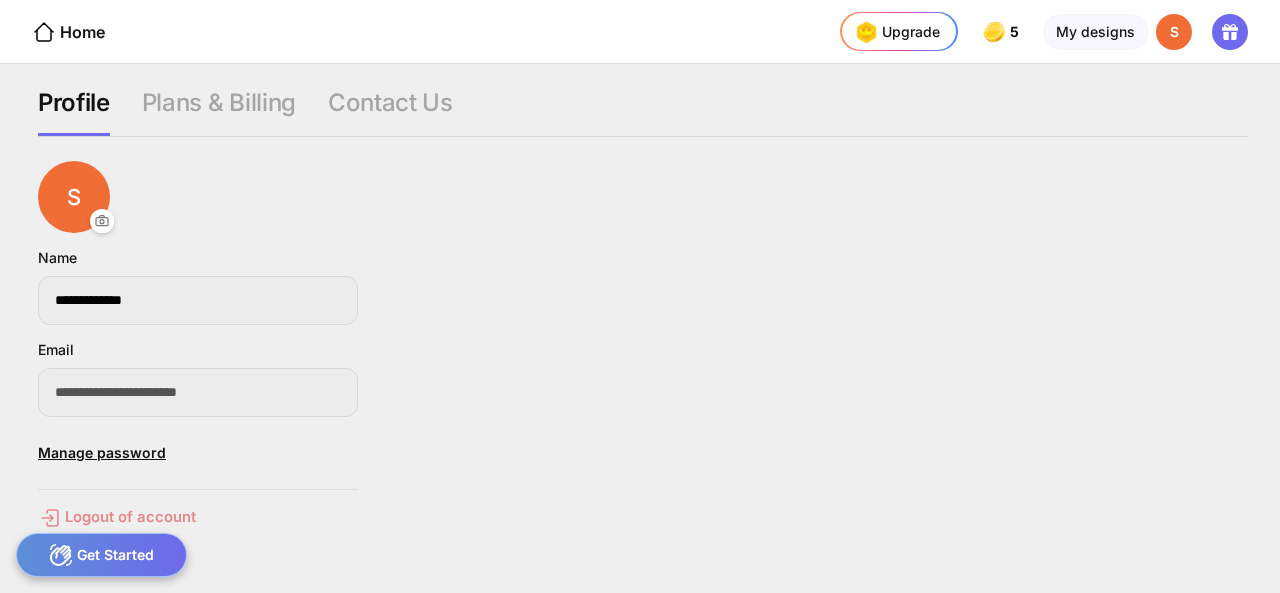 click on "Logout of account" at bounding box center (198, 518) 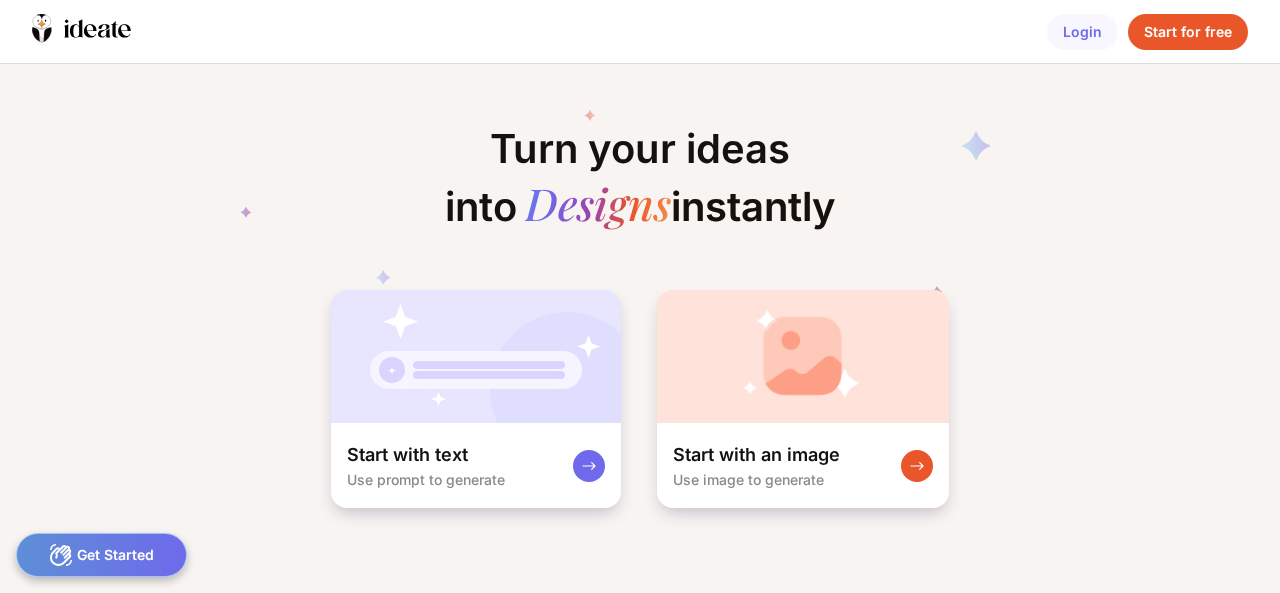 scroll, scrollTop: 0, scrollLeft: 0, axis: both 